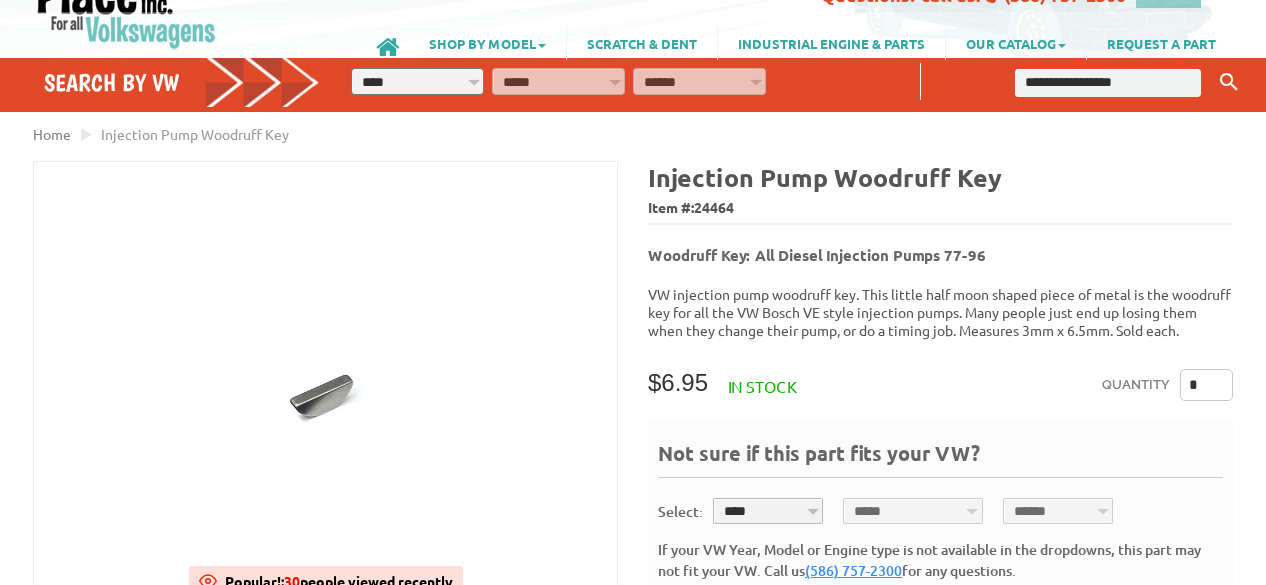 scroll, scrollTop: 0, scrollLeft: 0, axis: both 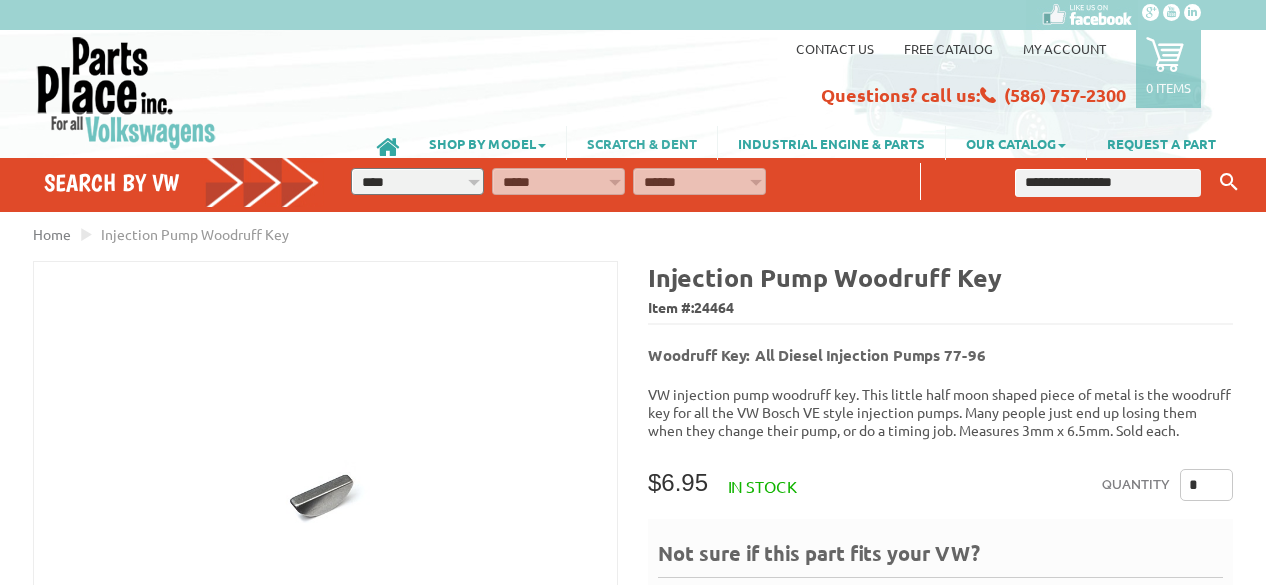 click on "SCRATCH & DENT" at bounding box center (642, 143) 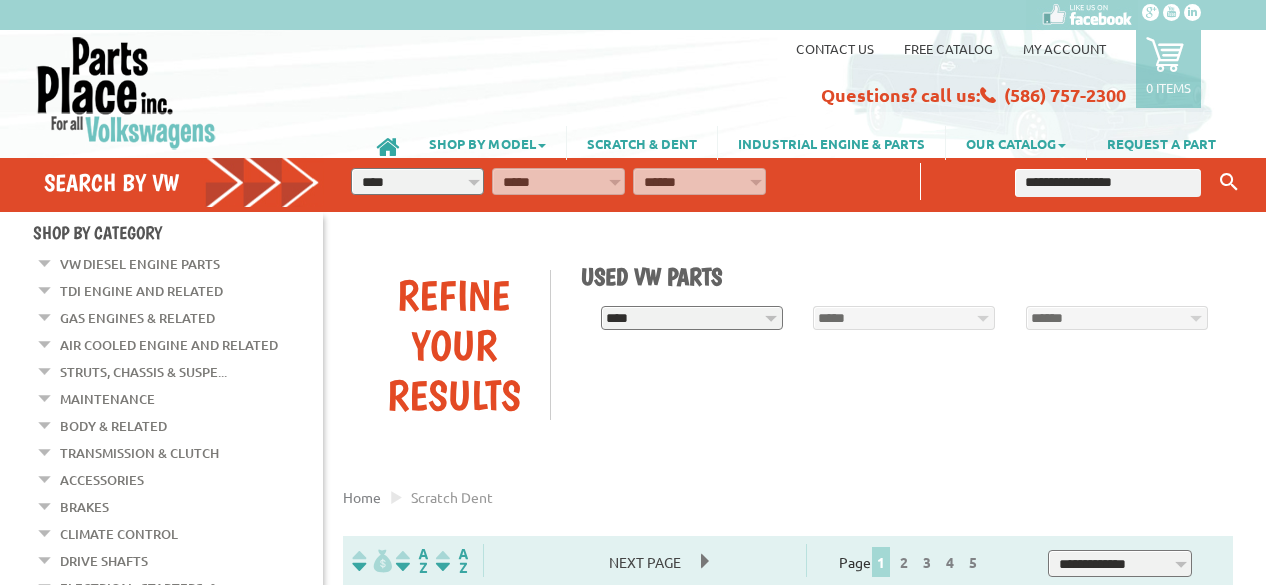 scroll, scrollTop: 100, scrollLeft: 0, axis: vertical 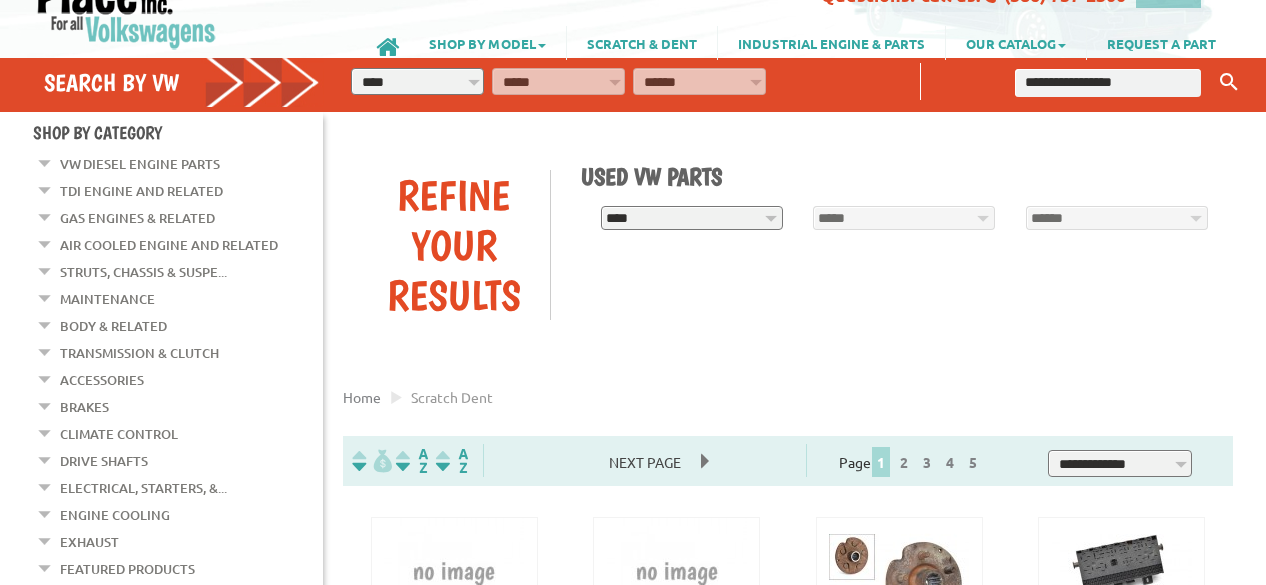 click on "**********" at bounding box center (692, 217) 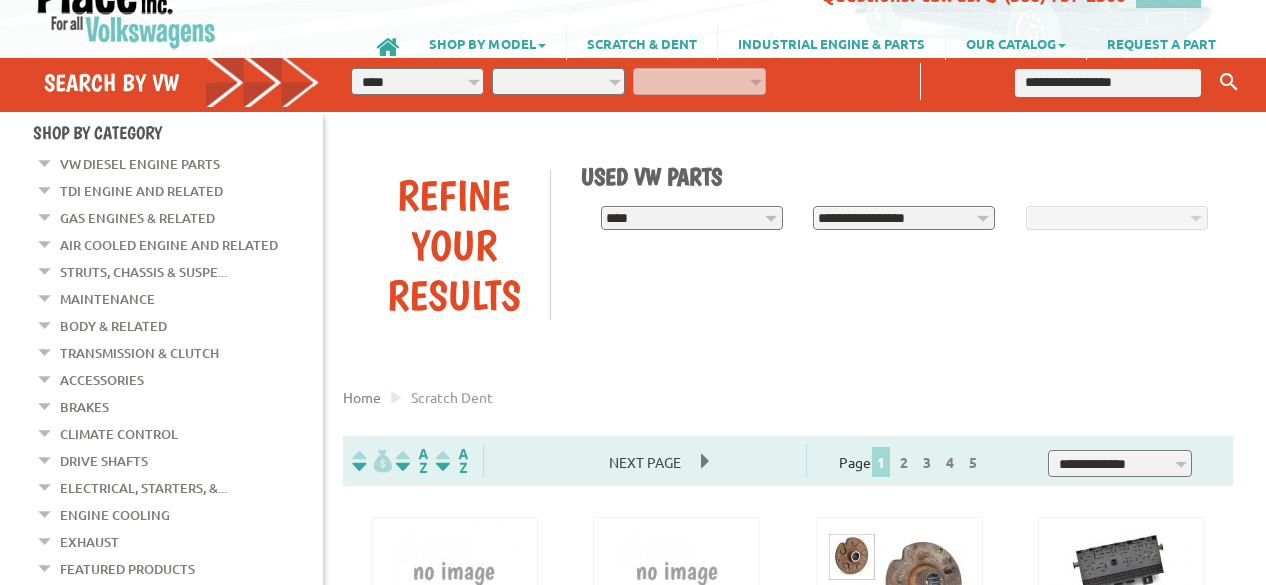 click on "**********" at bounding box center (904, 217) 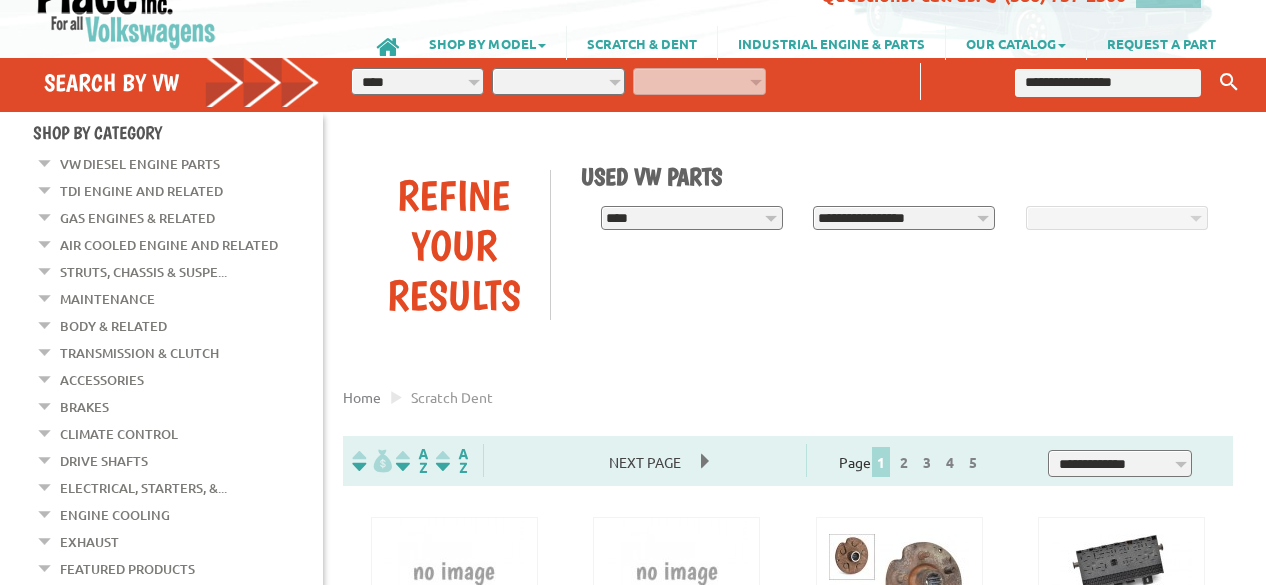 select on "*********" 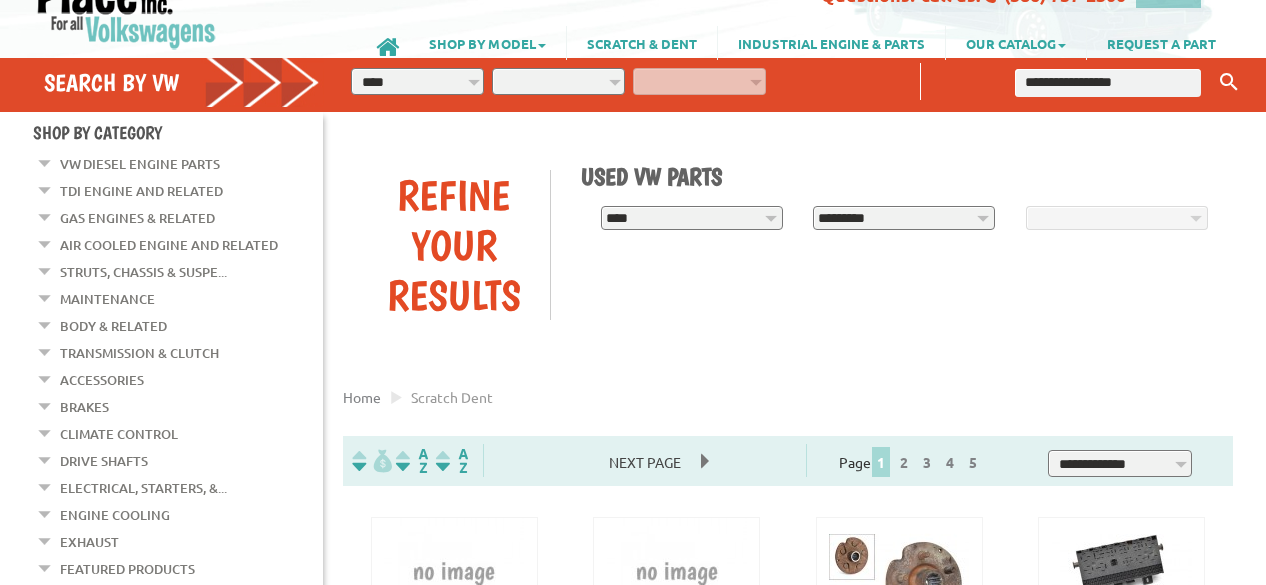 click on "**********" at bounding box center (904, 217) 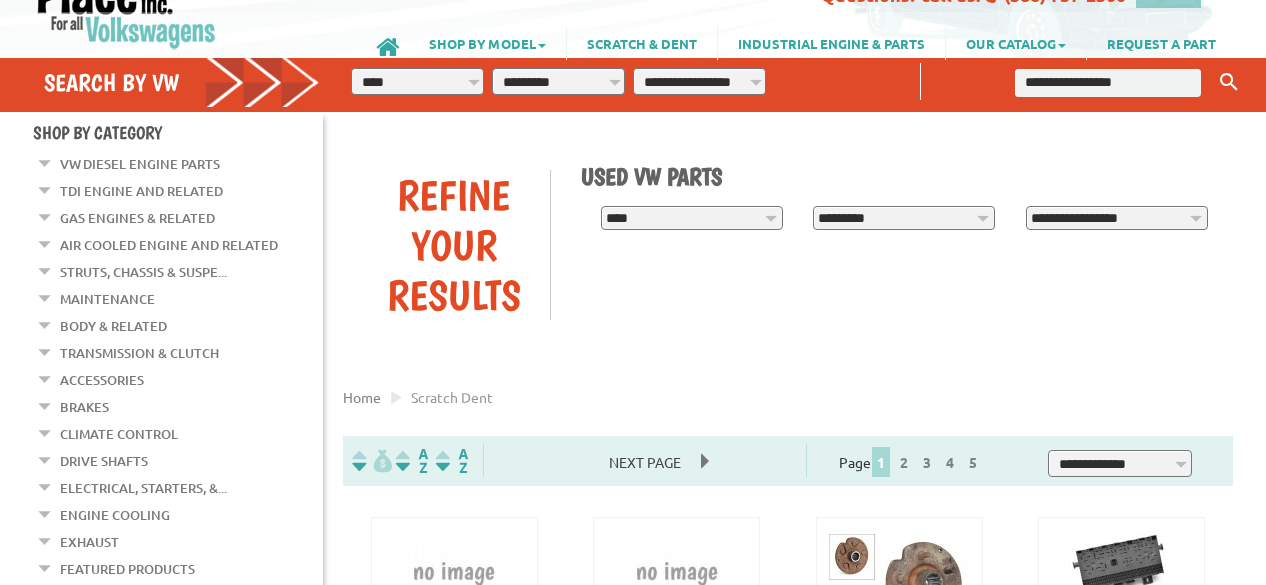 click on "**********" at bounding box center (1117, 217) 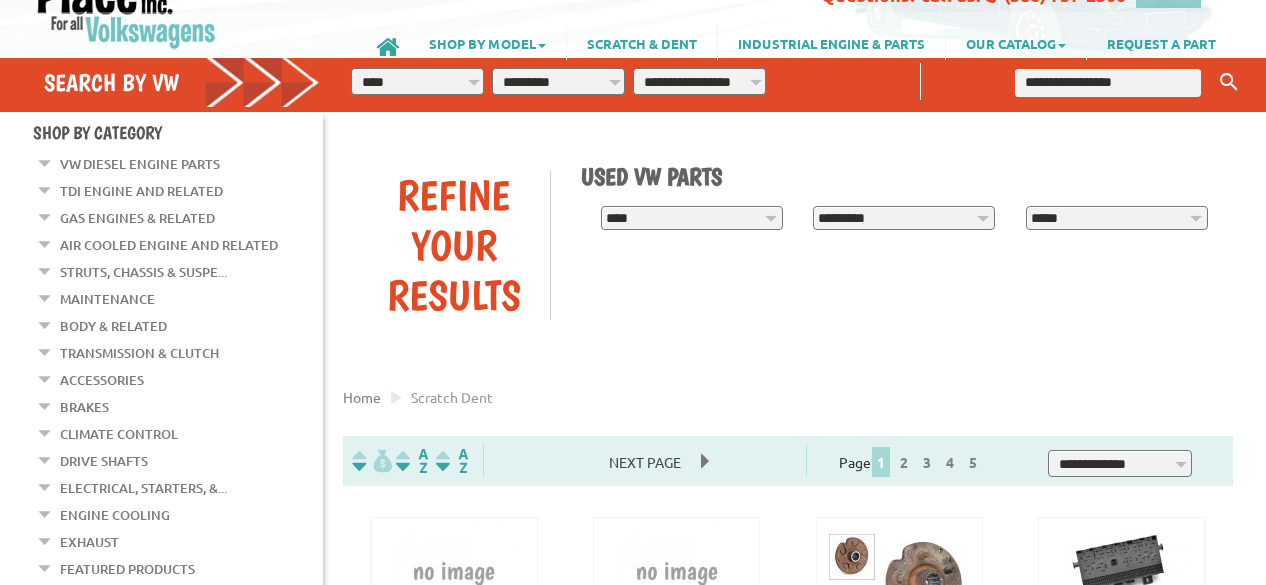 click on "**********" at bounding box center [1117, 217] 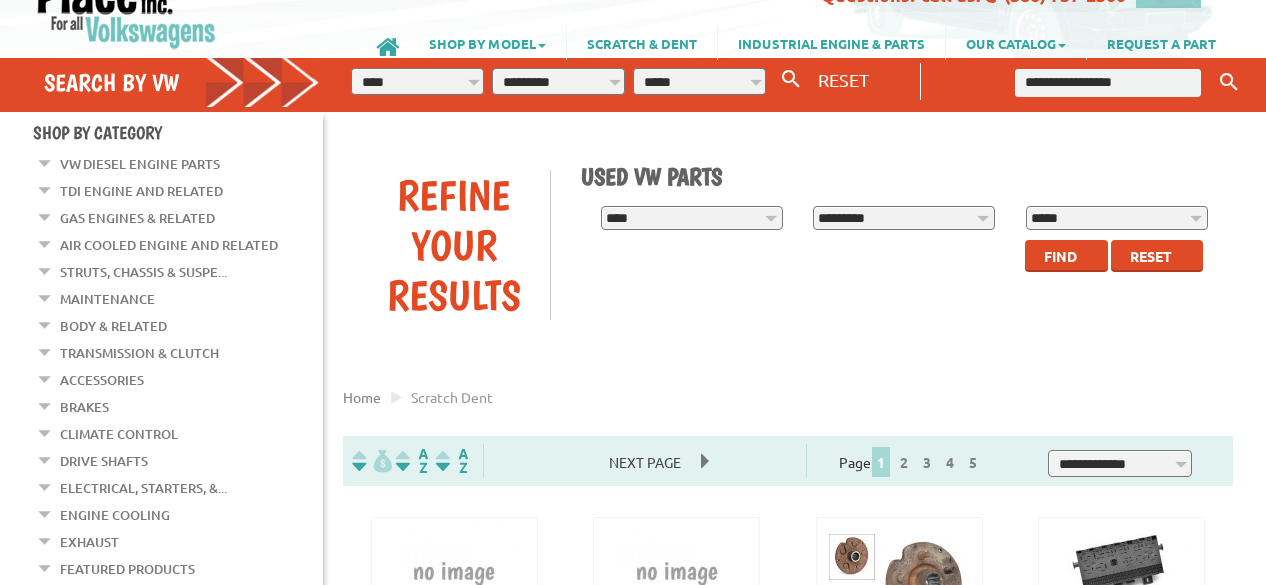 click on "Find" at bounding box center (1060, 256) 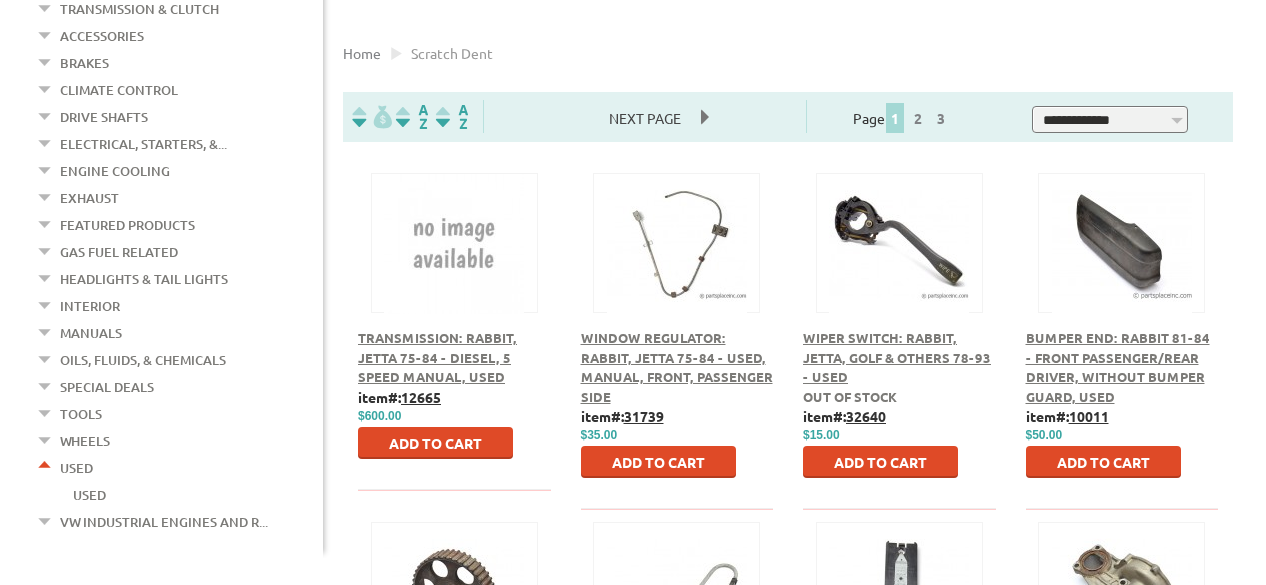 scroll, scrollTop: 500, scrollLeft: 0, axis: vertical 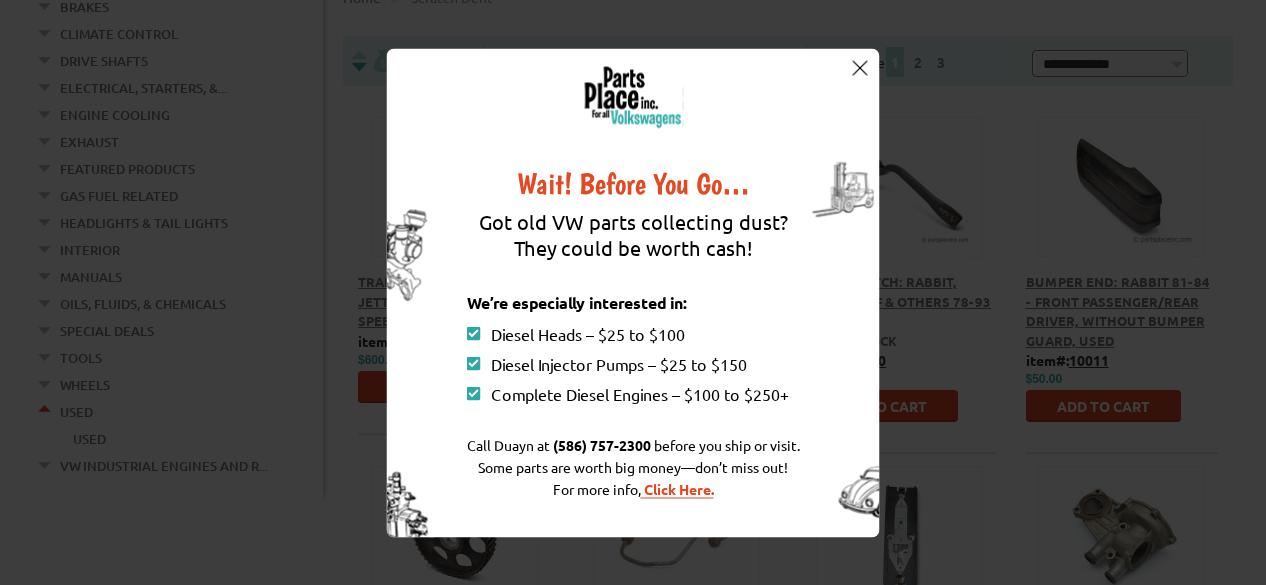 click at bounding box center [859, 68] 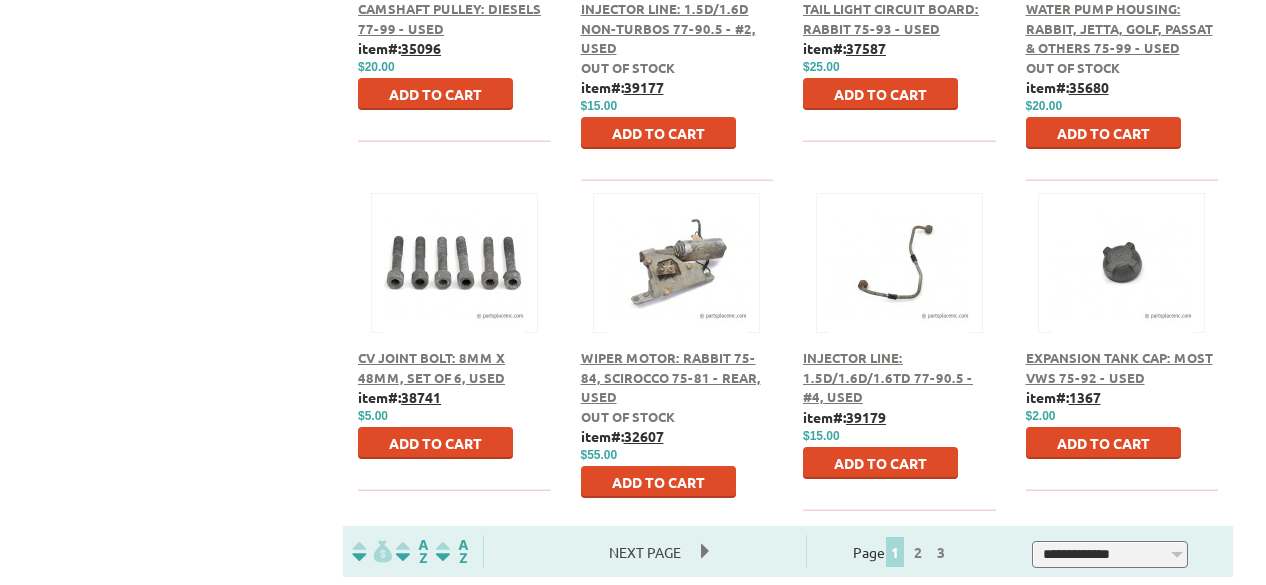 scroll, scrollTop: 1161, scrollLeft: 0, axis: vertical 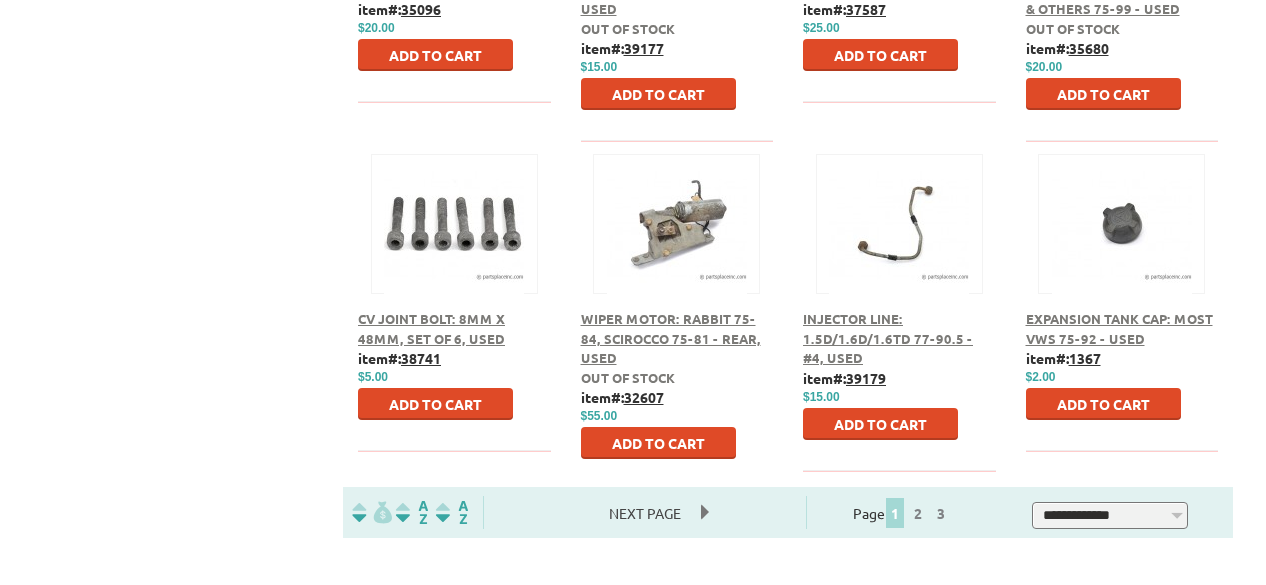 click on "Next Page" at bounding box center [645, 513] 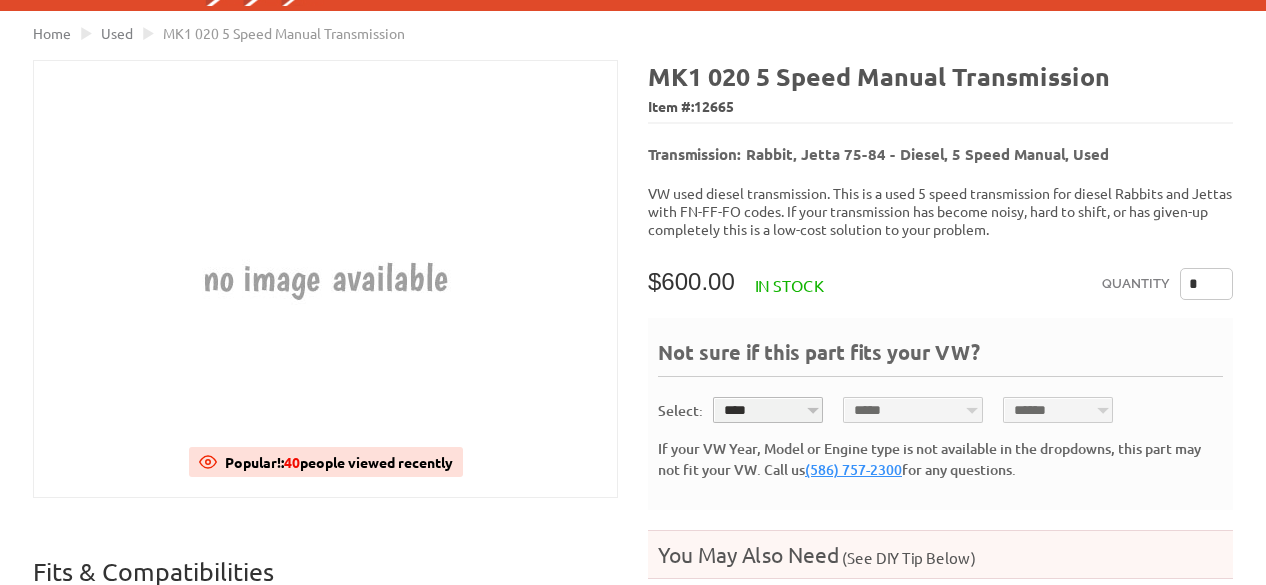 scroll, scrollTop: 200, scrollLeft: 0, axis: vertical 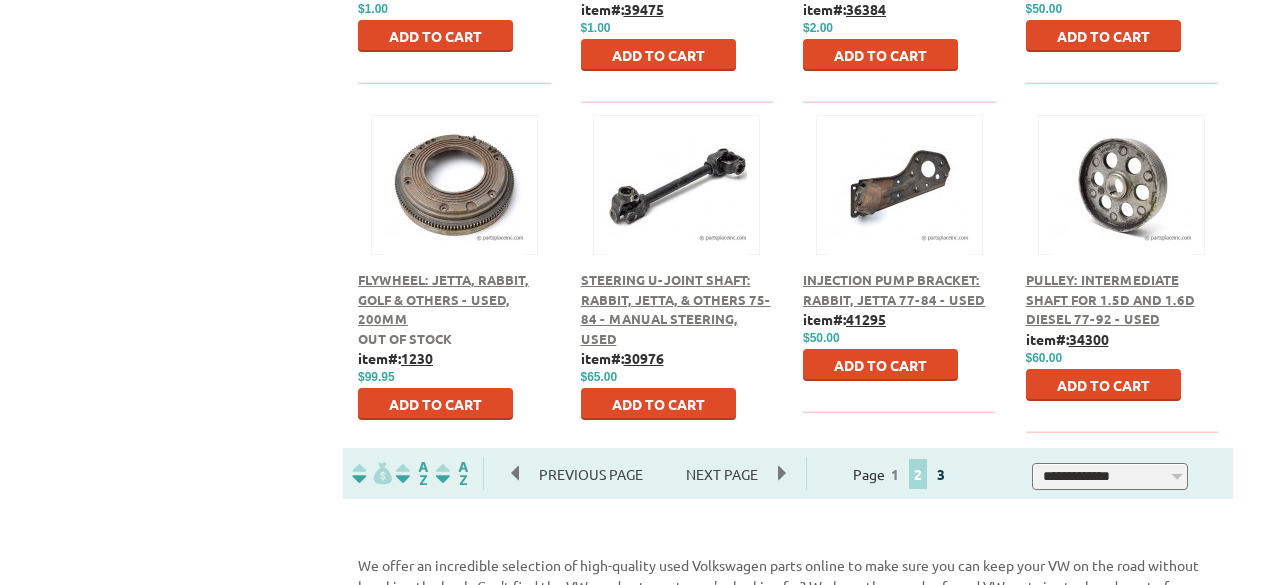 click on "3" at bounding box center (941, 474) 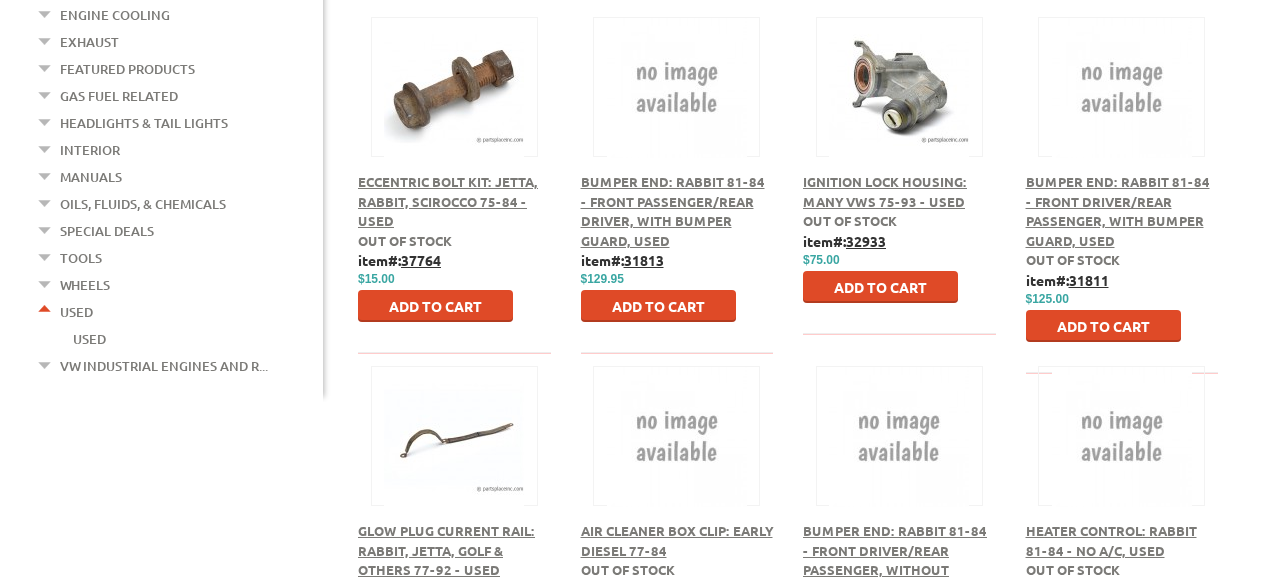 scroll, scrollTop: 0, scrollLeft: 0, axis: both 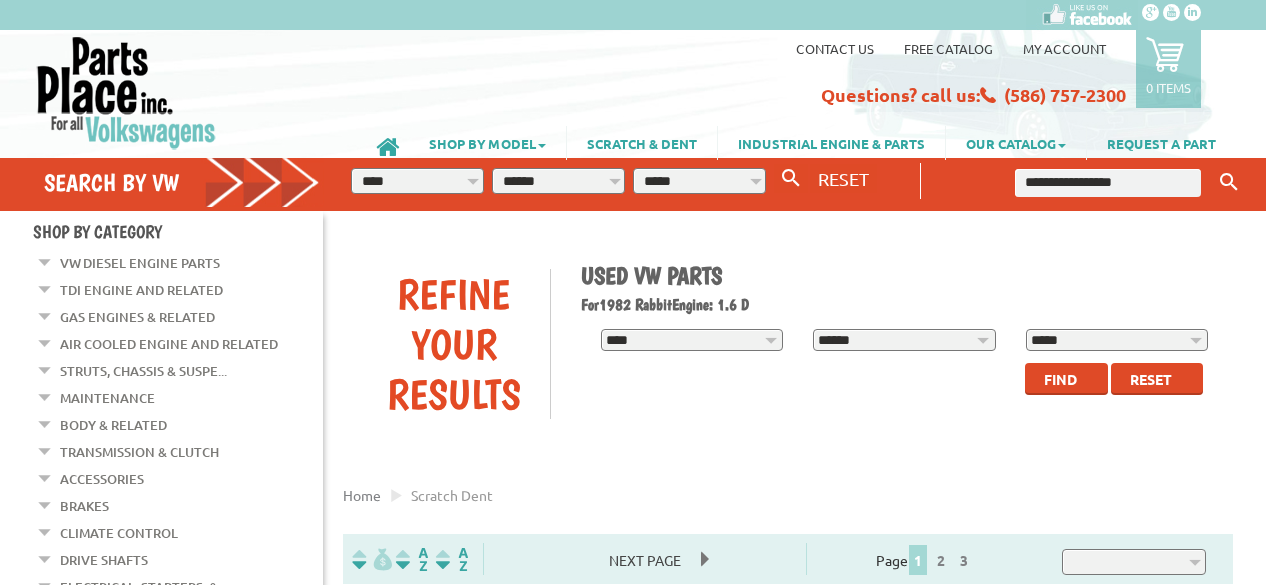 select 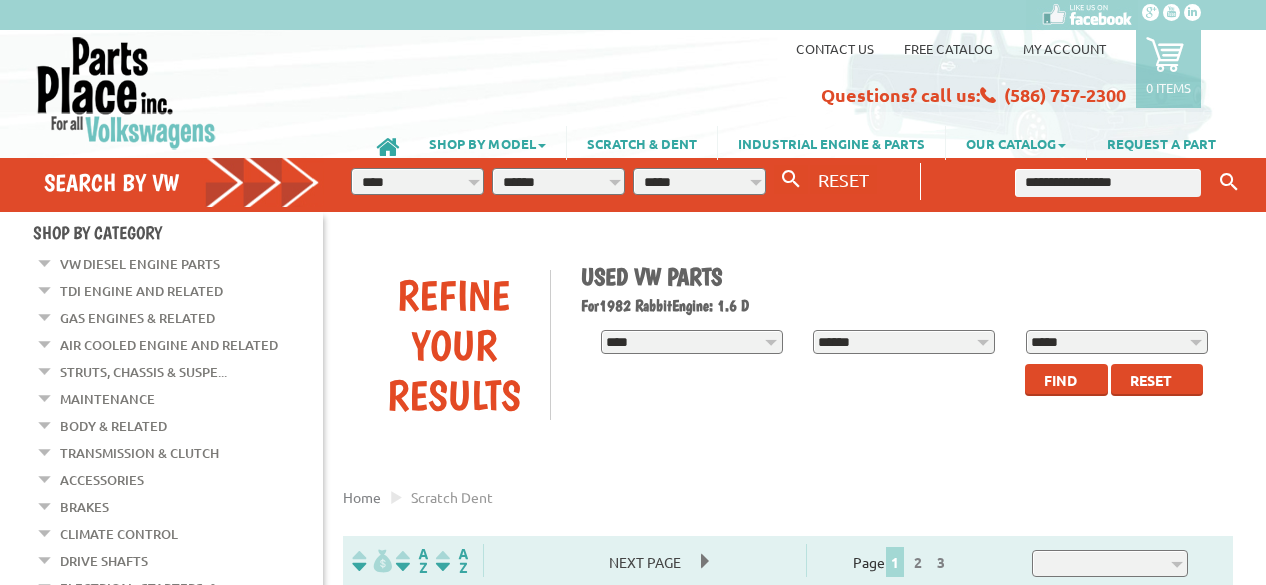 scroll, scrollTop: 100, scrollLeft: 0, axis: vertical 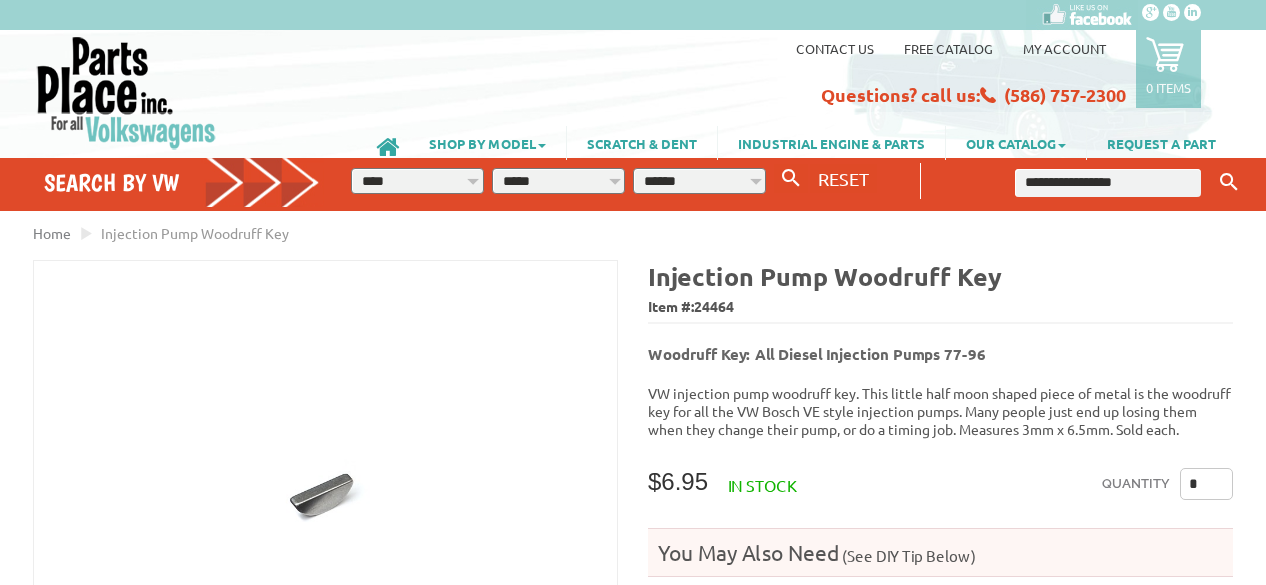 select on "****" 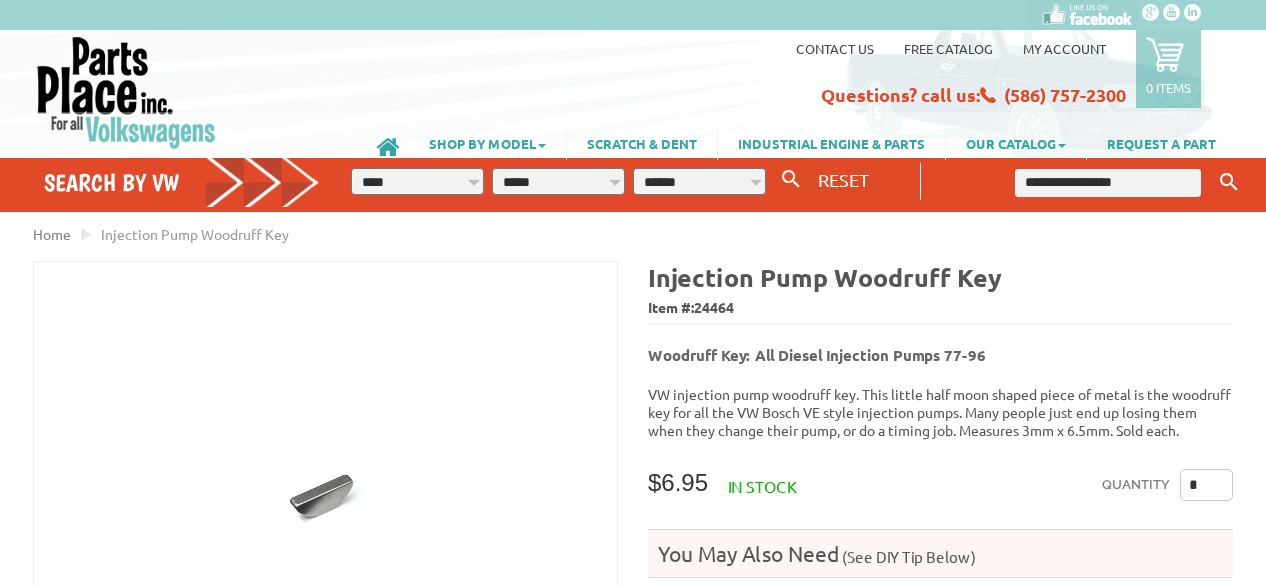 scroll, scrollTop: 0, scrollLeft: 0, axis: both 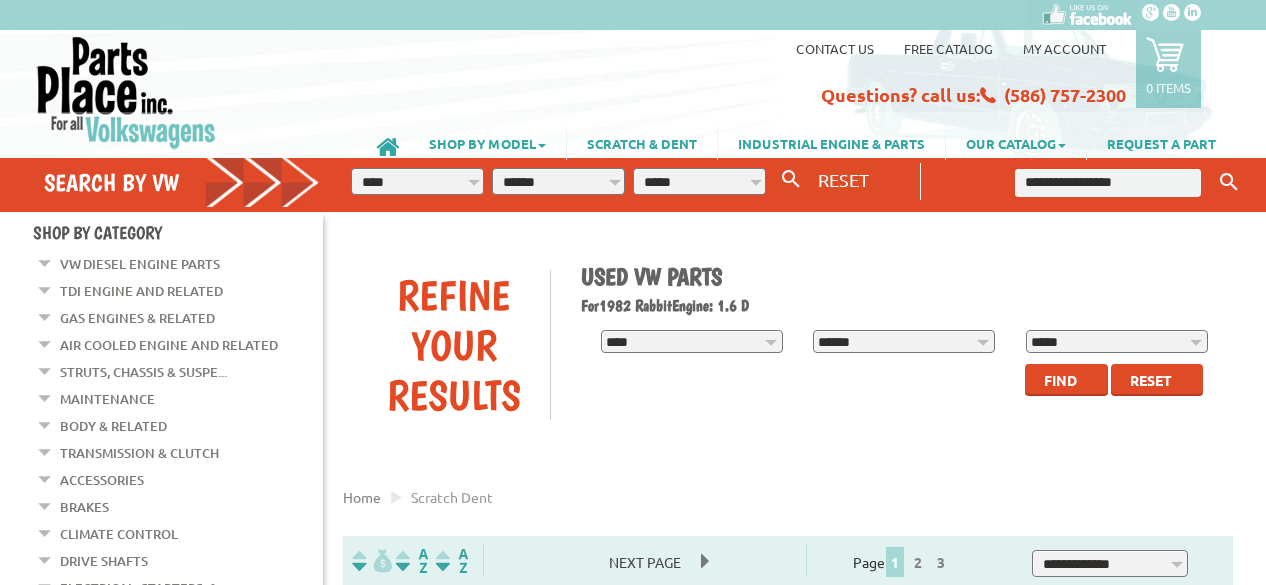 click at bounding box center [1108, 183] 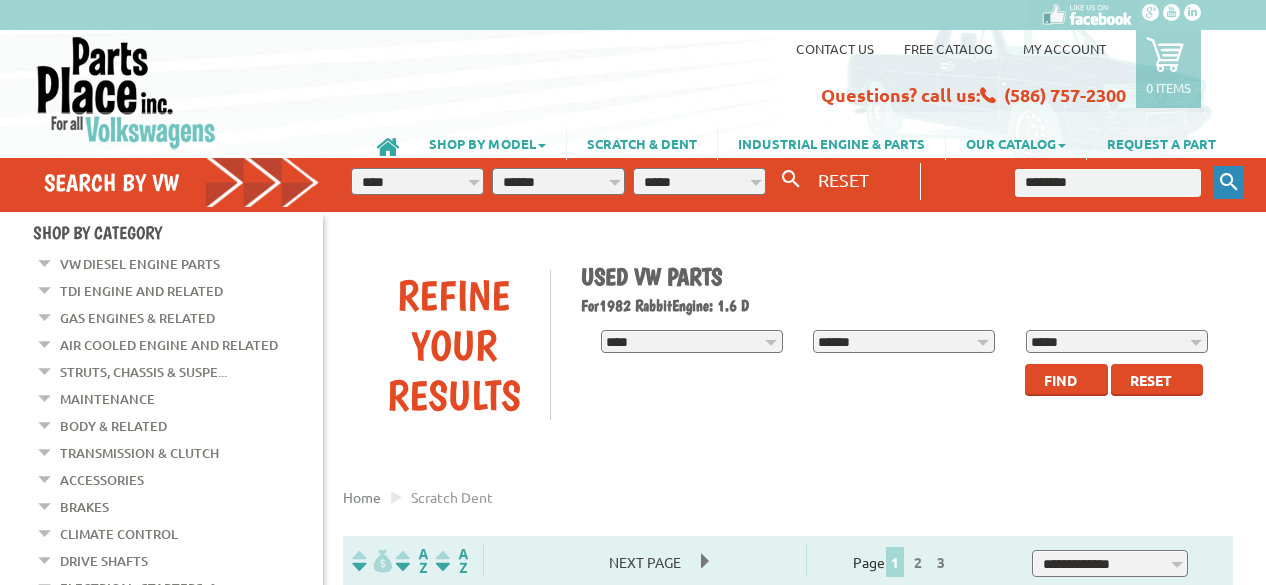 type on "********" 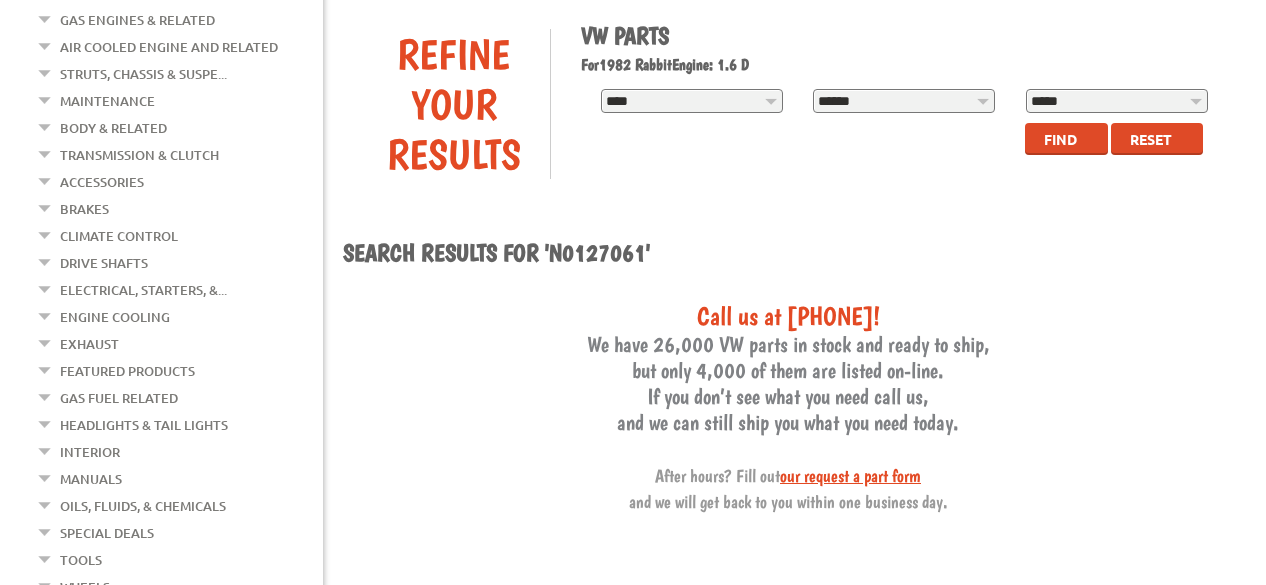 scroll, scrollTop: 200, scrollLeft: 0, axis: vertical 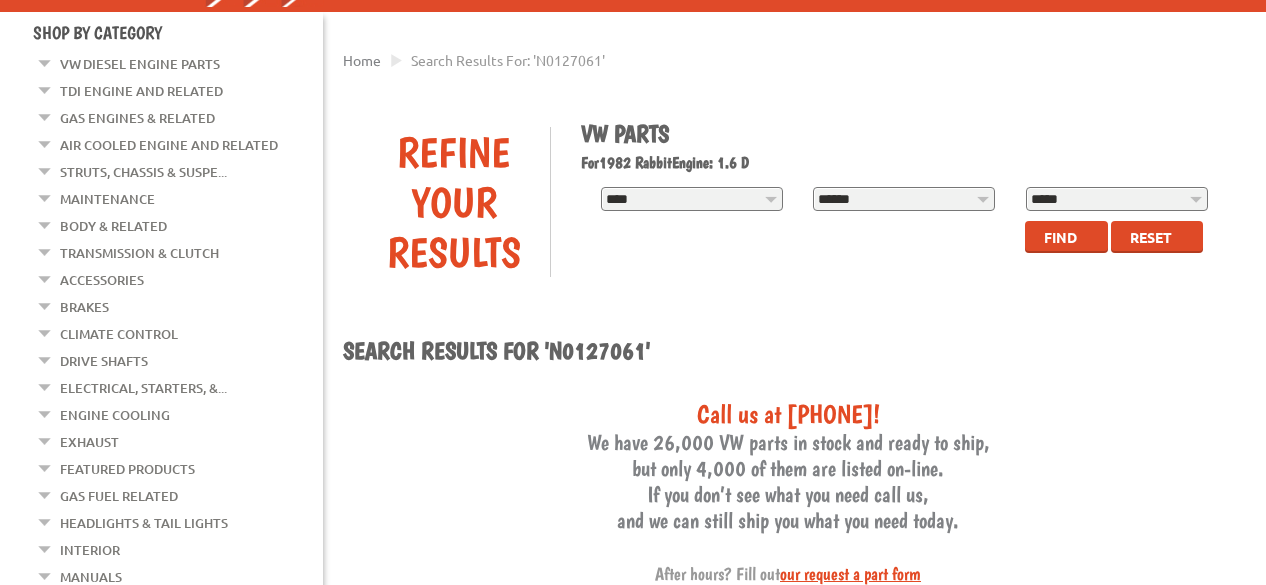 click at bounding box center (45, 59) 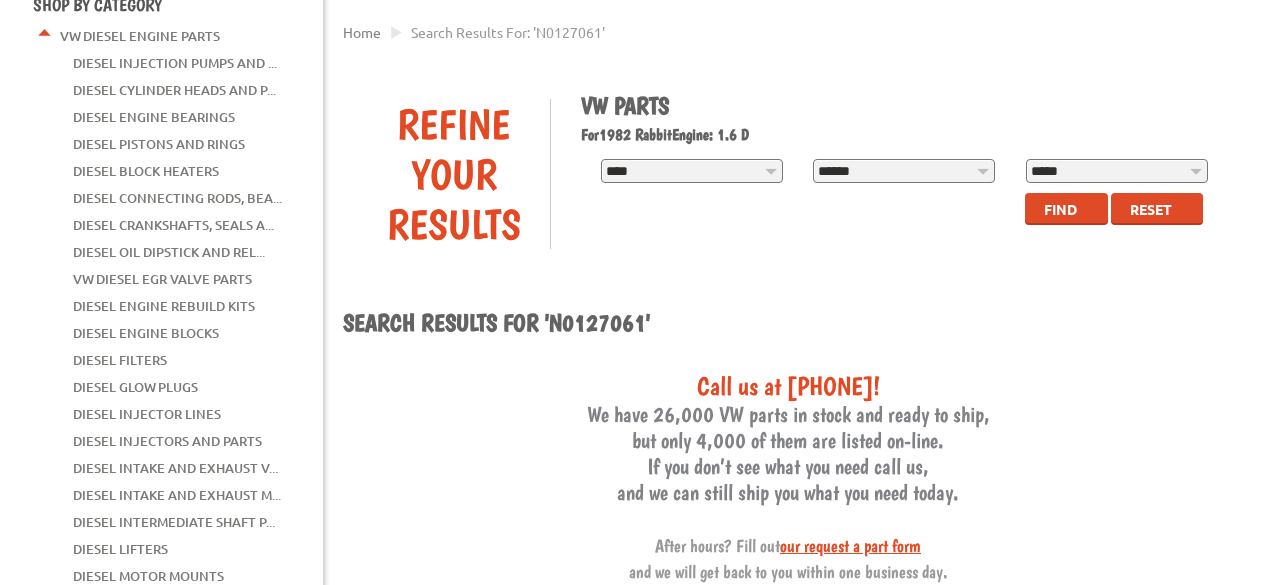 scroll, scrollTop: 200, scrollLeft: 0, axis: vertical 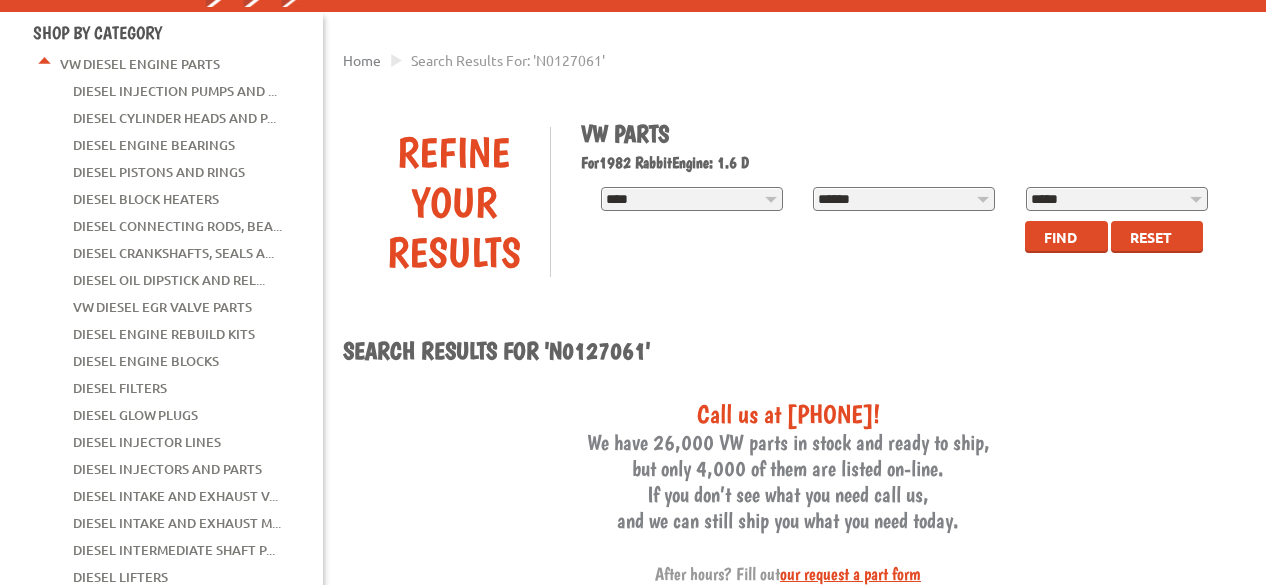 click on "Diesel Injector Lines" at bounding box center [147, 442] 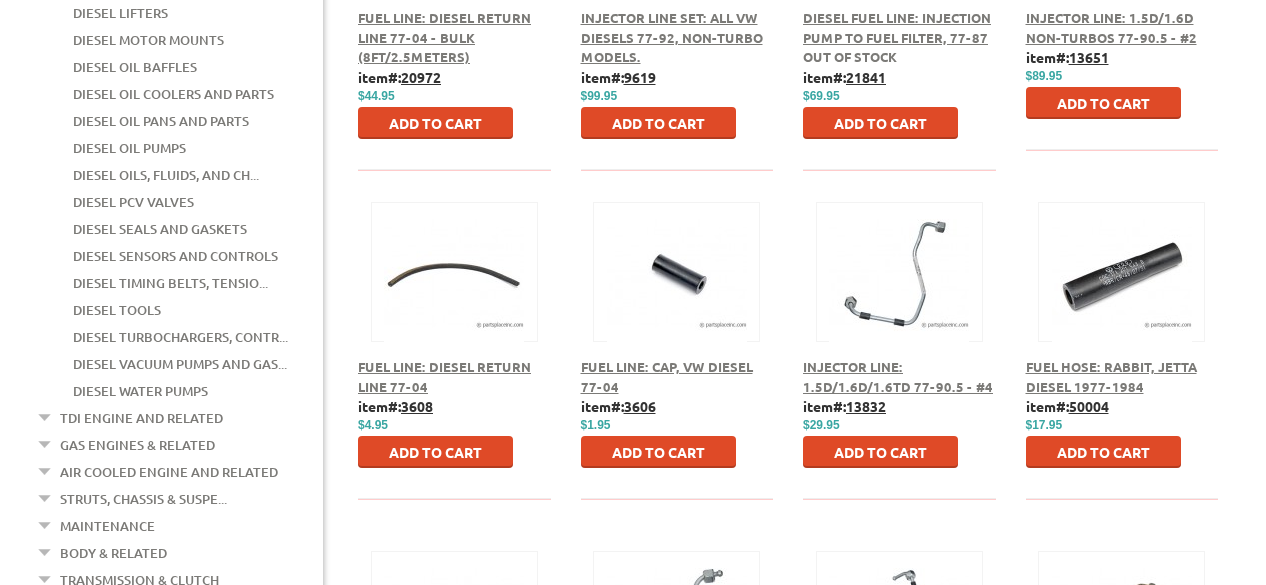 scroll, scrollTop: 800, scrollLeft: 0, axis: vertical 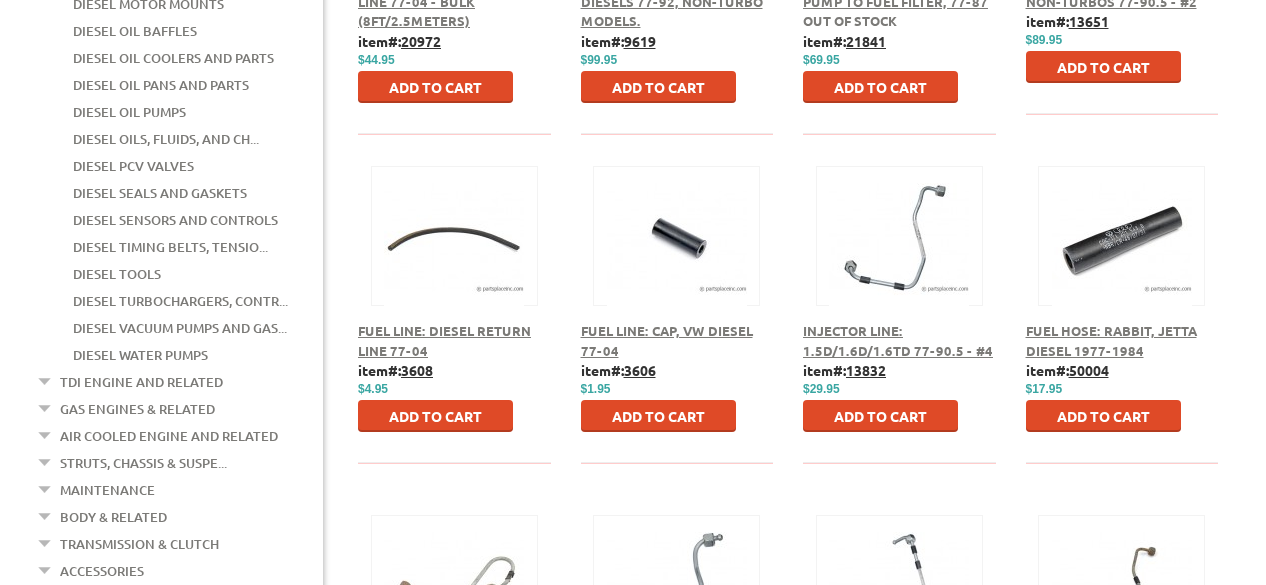 drag, startPoint x: 433, startPoint y: 237, endPoint x: 411, endPoint y: 301, distance: 67.6757 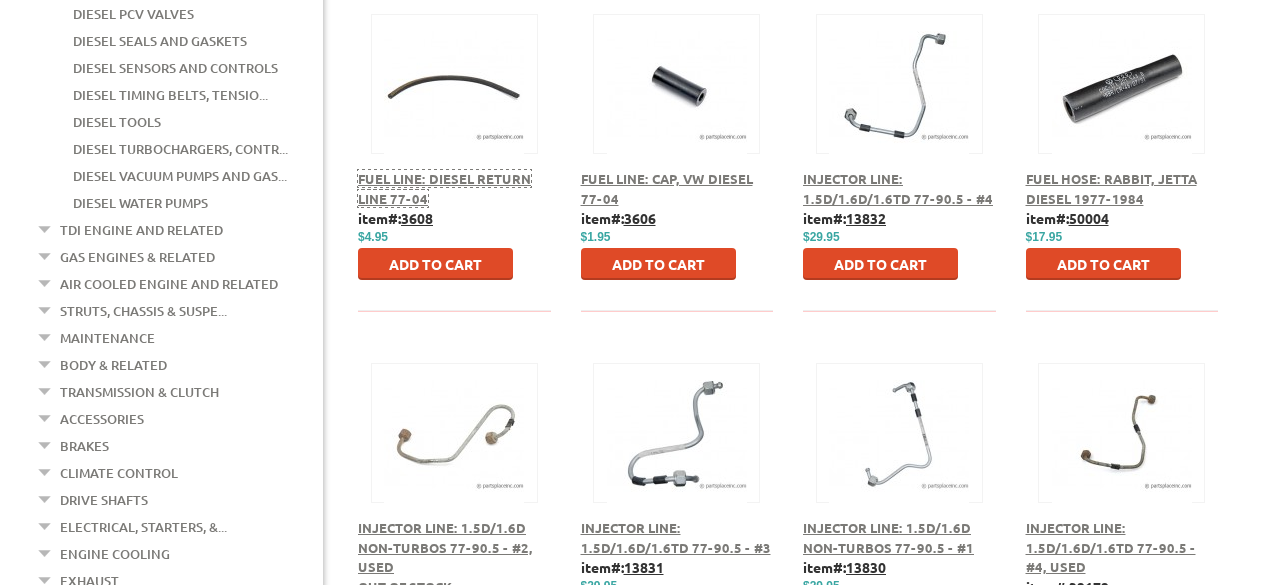 scroll, scrollTop: 900, scrollLeft: 0, axis: vertical 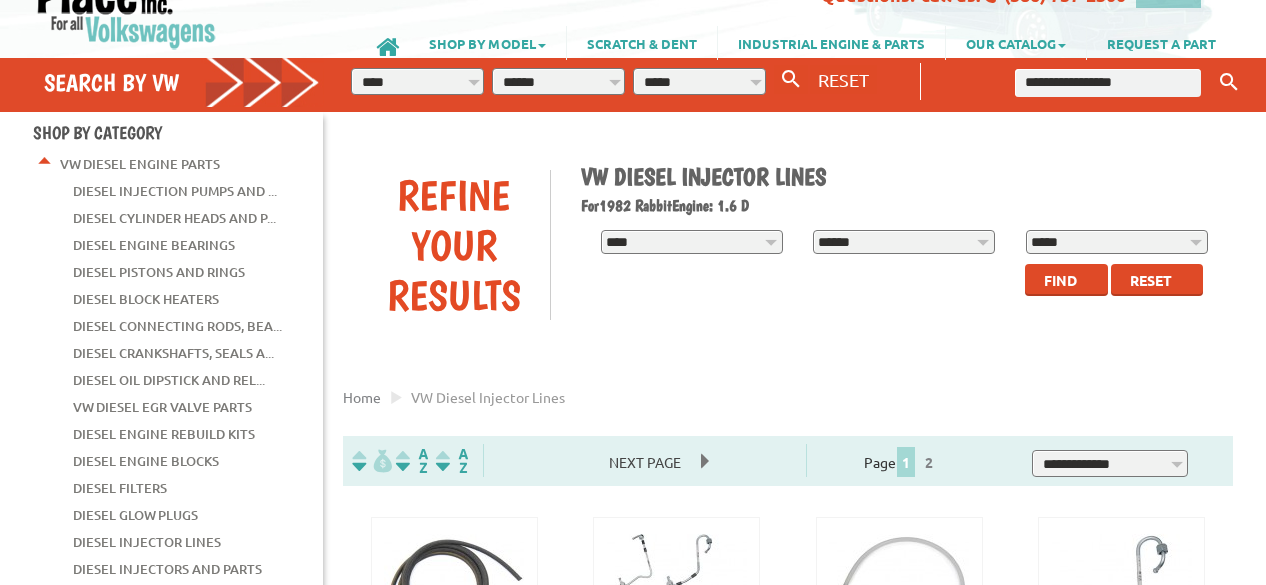 click at bounding box center (1108, 83) 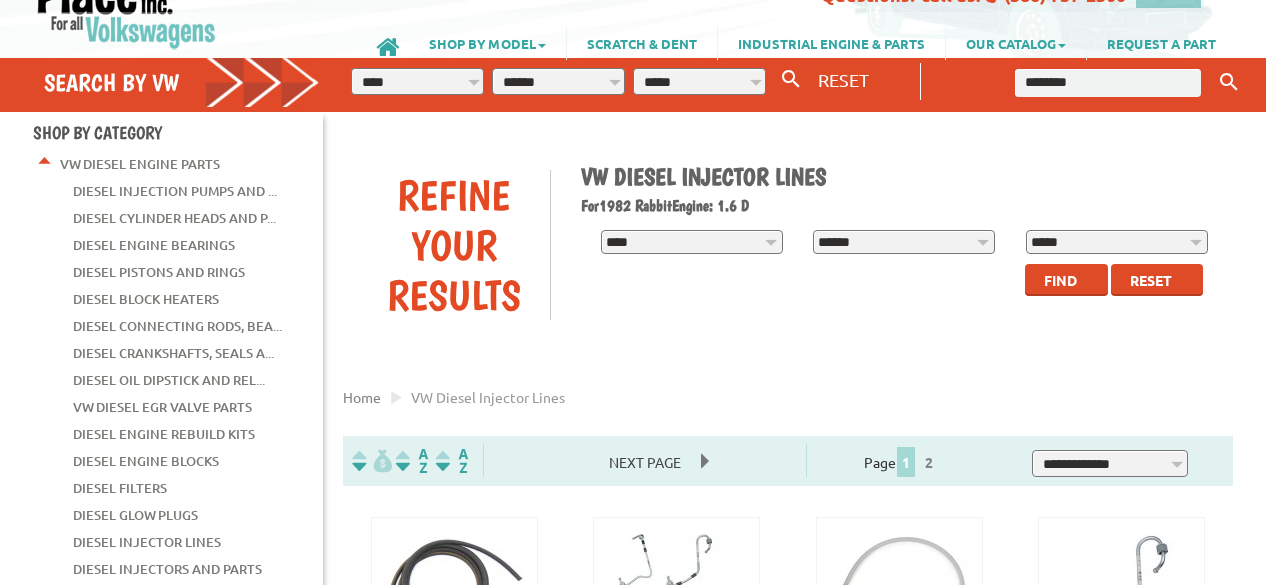 type on "********" 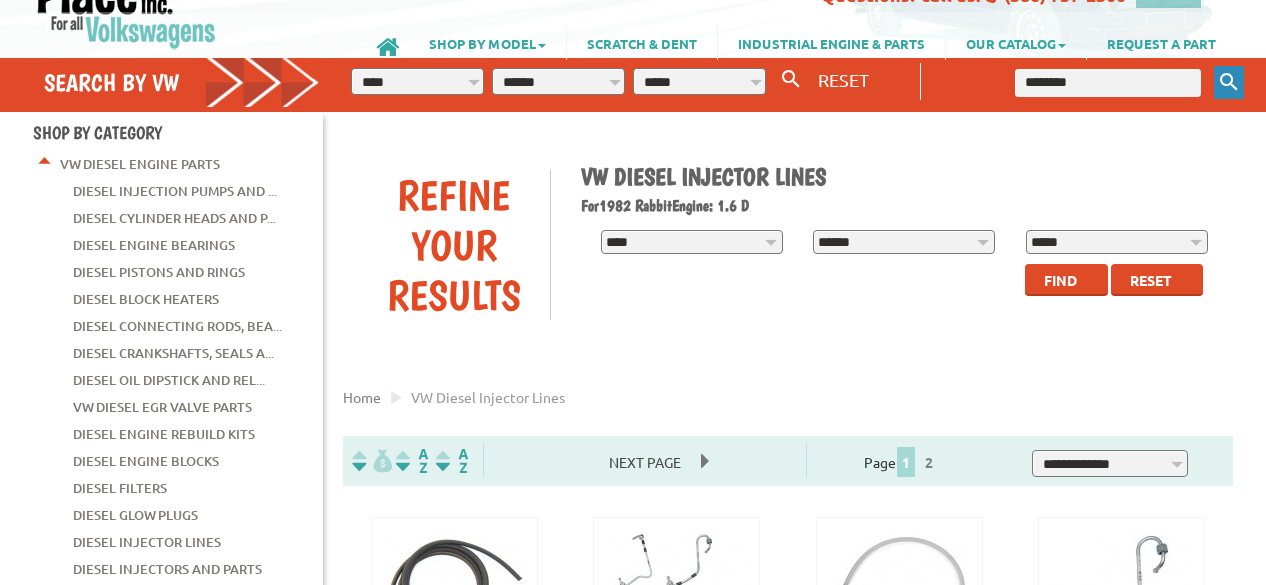 click on "Keyword Search" at bounding box center [1229, 82] 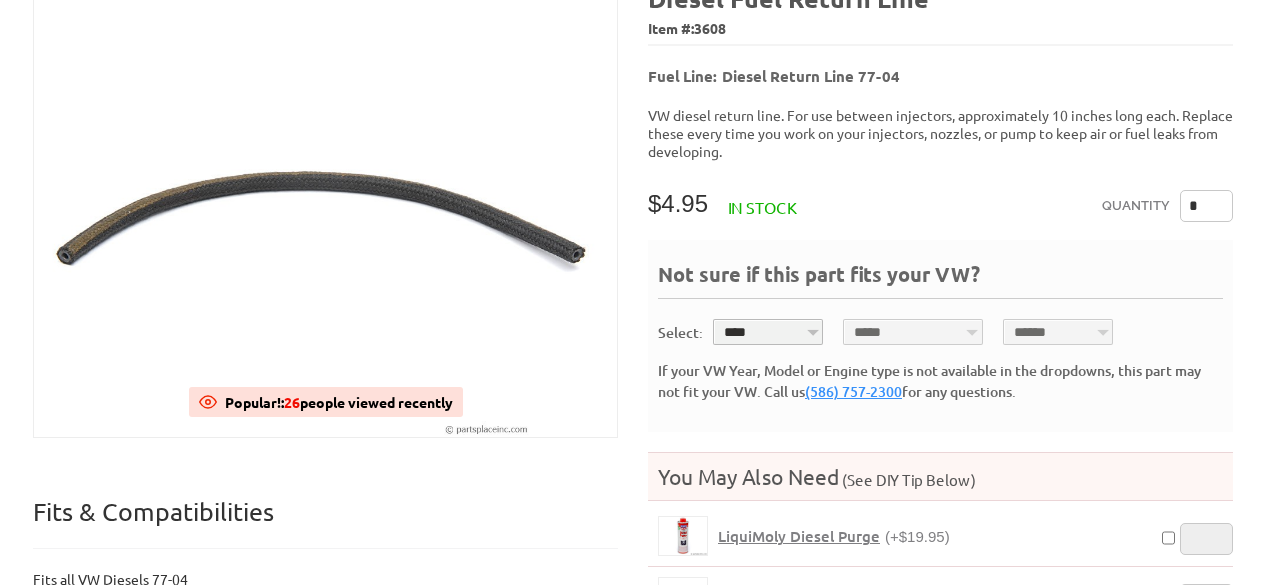 scroll, scrollTop: 0, scrollLeft: 0, axis: both 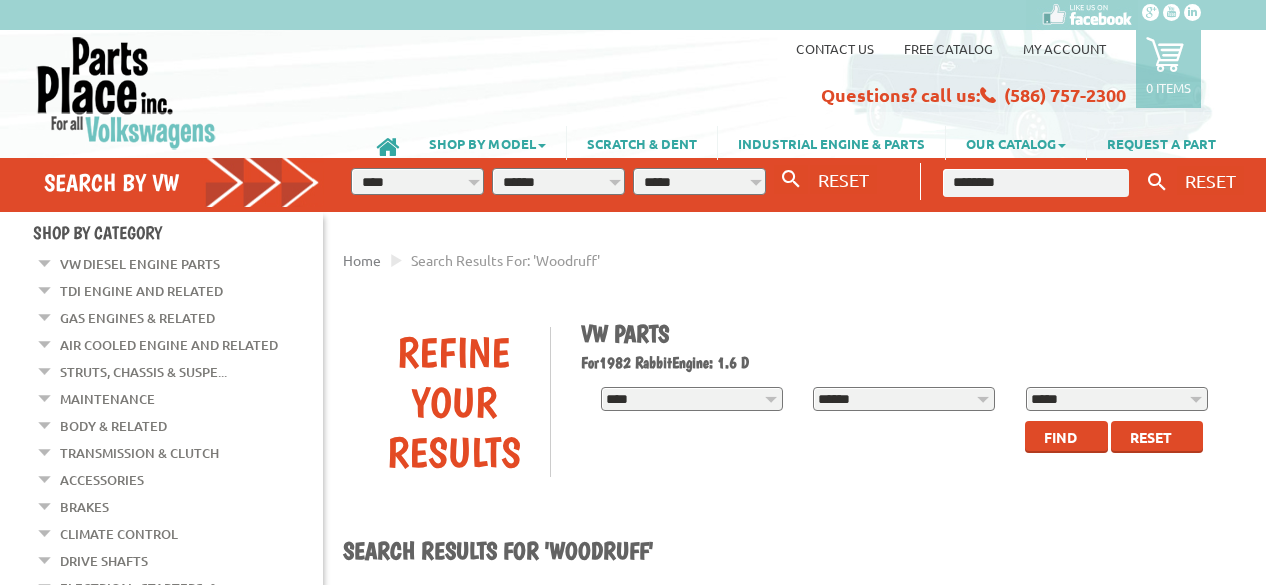 drag, startPoint x: 1024, startPoint y: 176, endPoint x: 946, endPoint y: 176, distance: 78 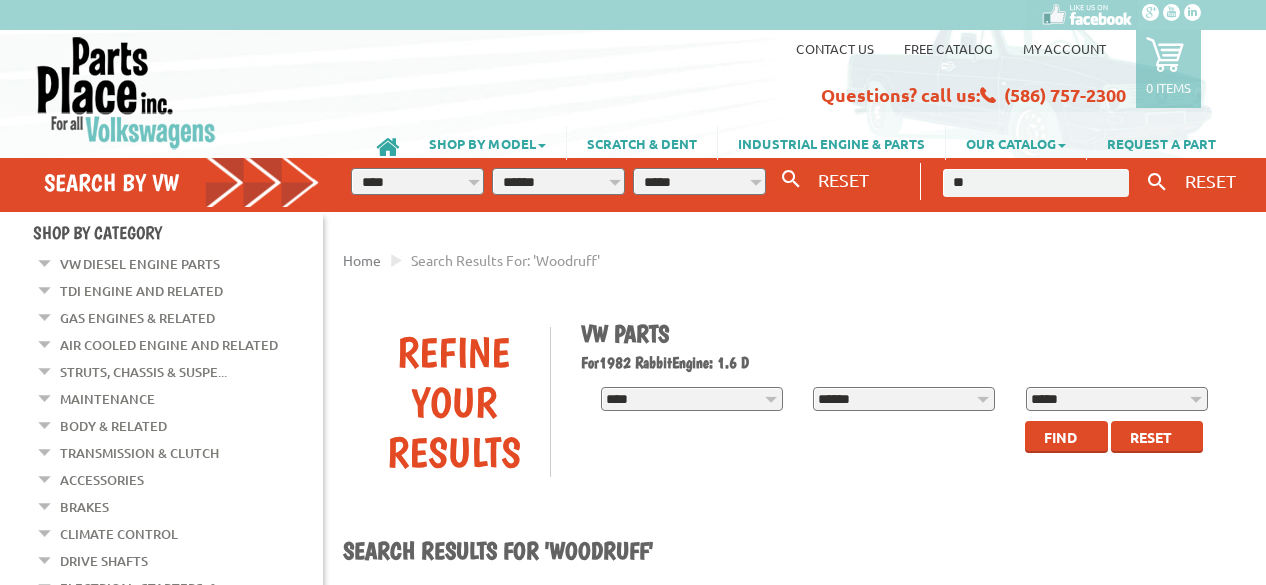 type on "***" 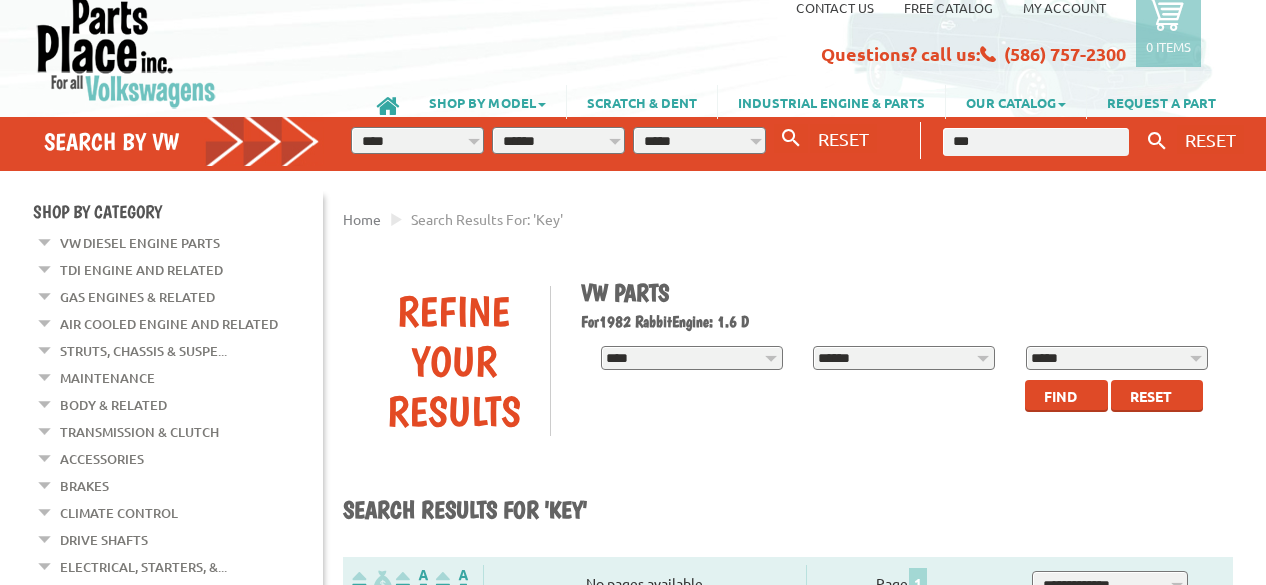 scroll, scrollTop: 0, scrollLeft: 0, axis: both 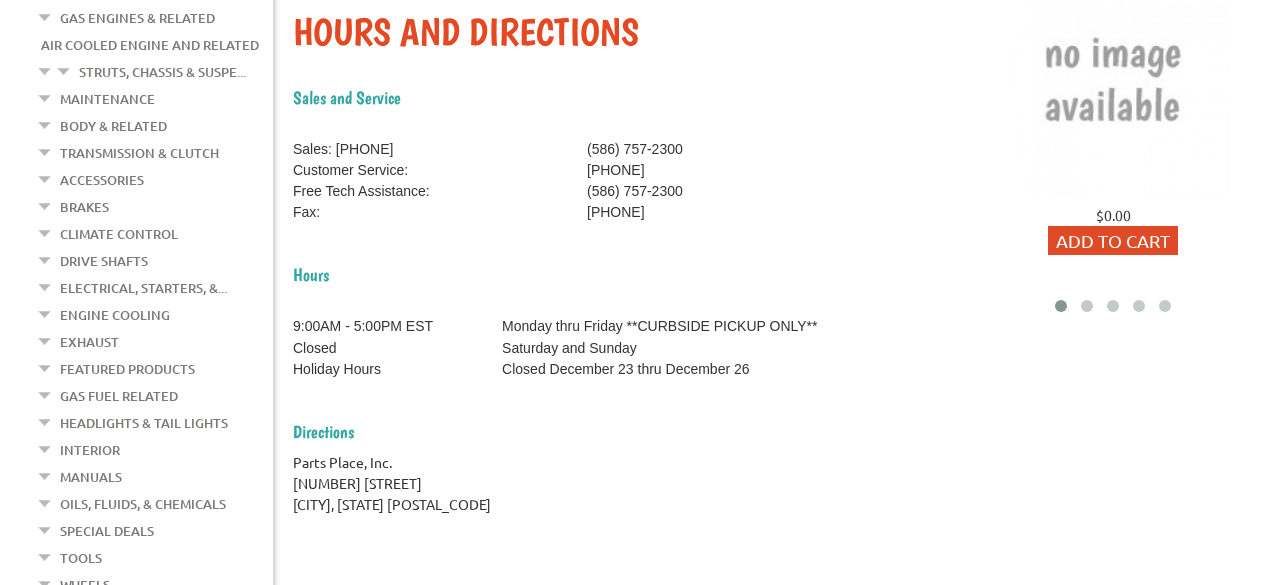 click on "Sales and Service" at bounding box center (633, 97) 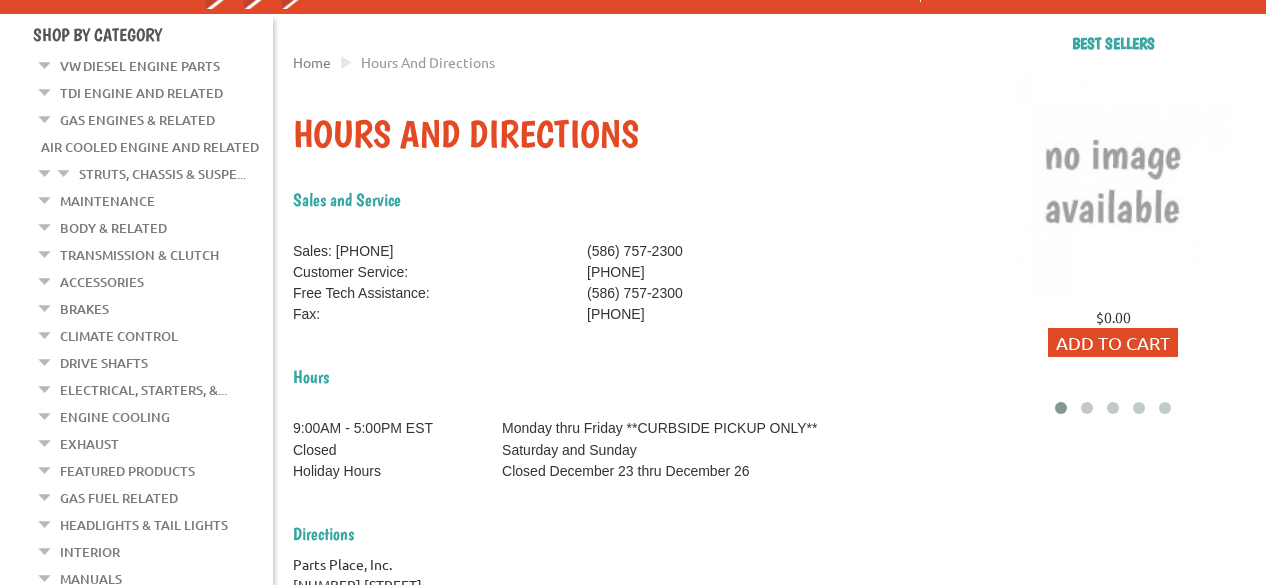 scroll, scrollTop: 298, scrollLeft: 0, axis: vertical 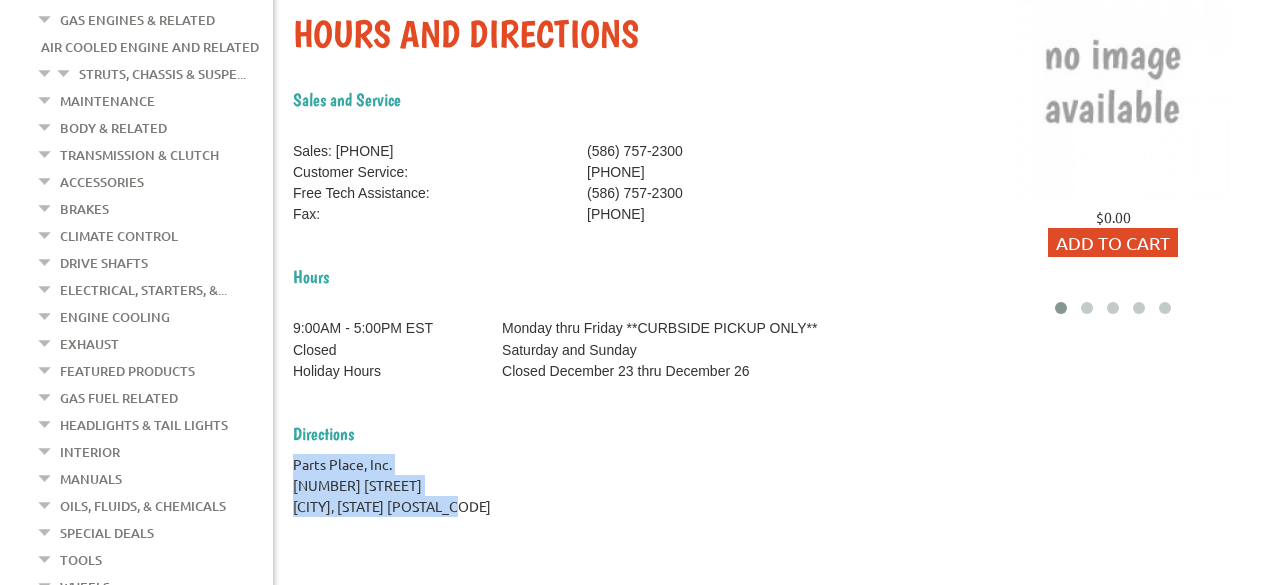 drag, startPoint x: 290, startPoint y: 463, endPoint x: 467, endPoint y: 503, distance: 181.4635 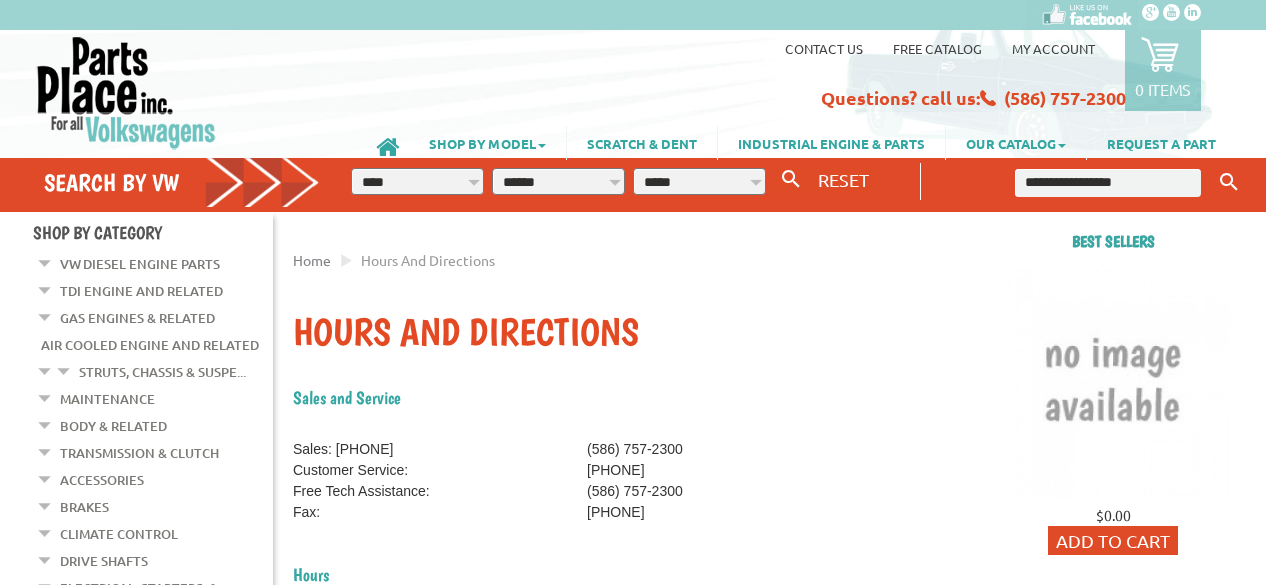 scroll, scrollTop: 0, scrollLeft: 0, axis: both 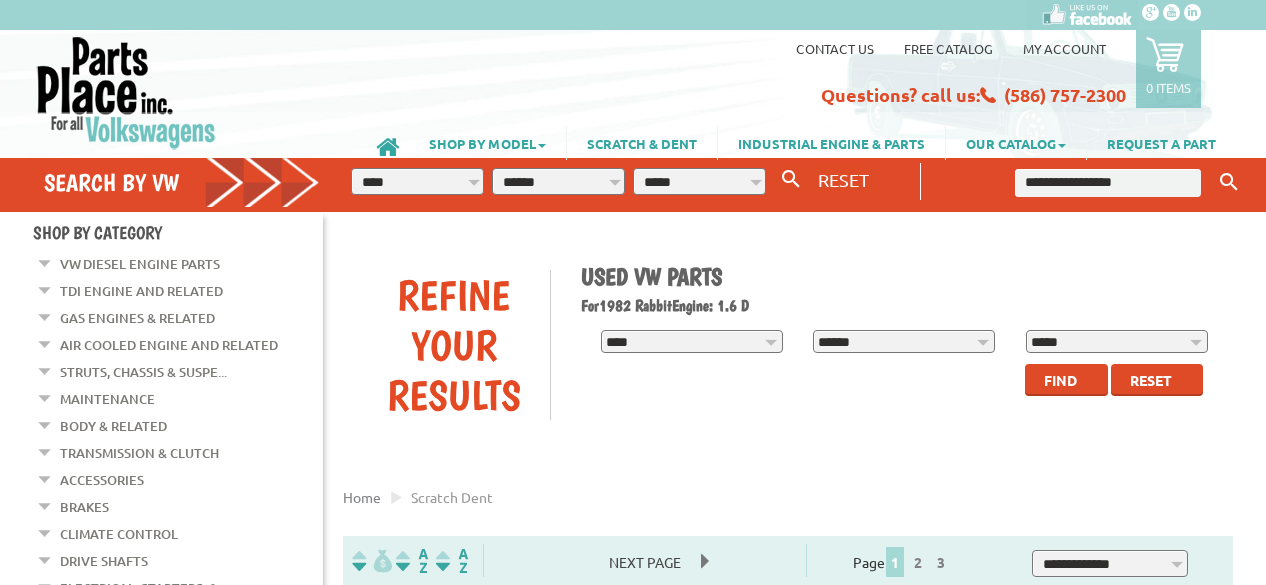 click at bounding box center (1108, 183) 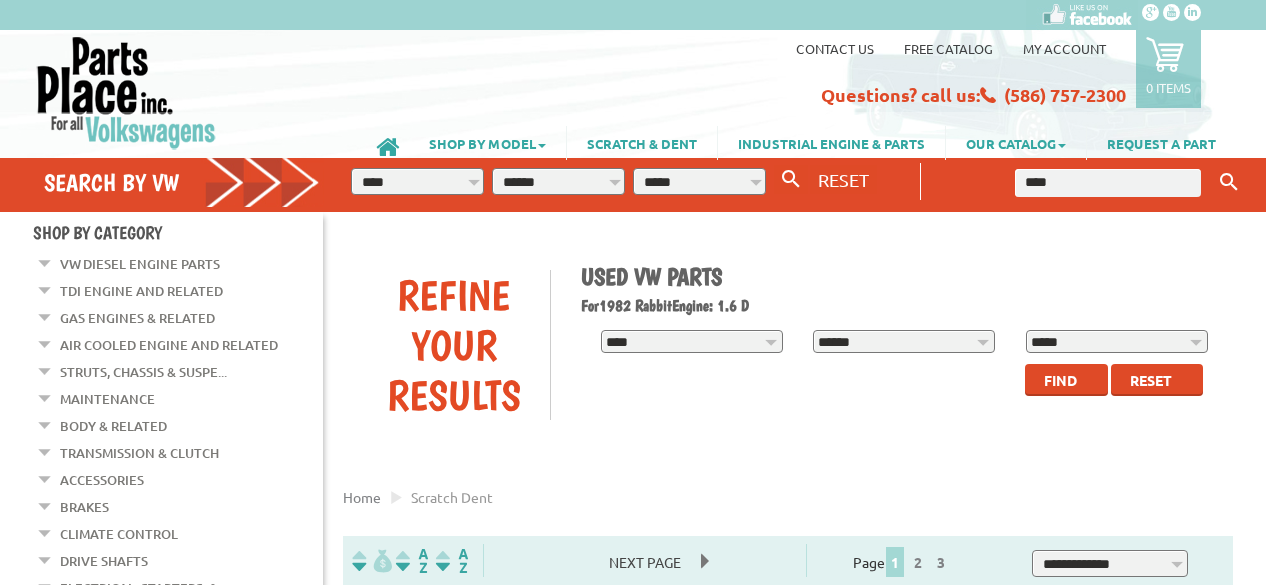 type on "****" 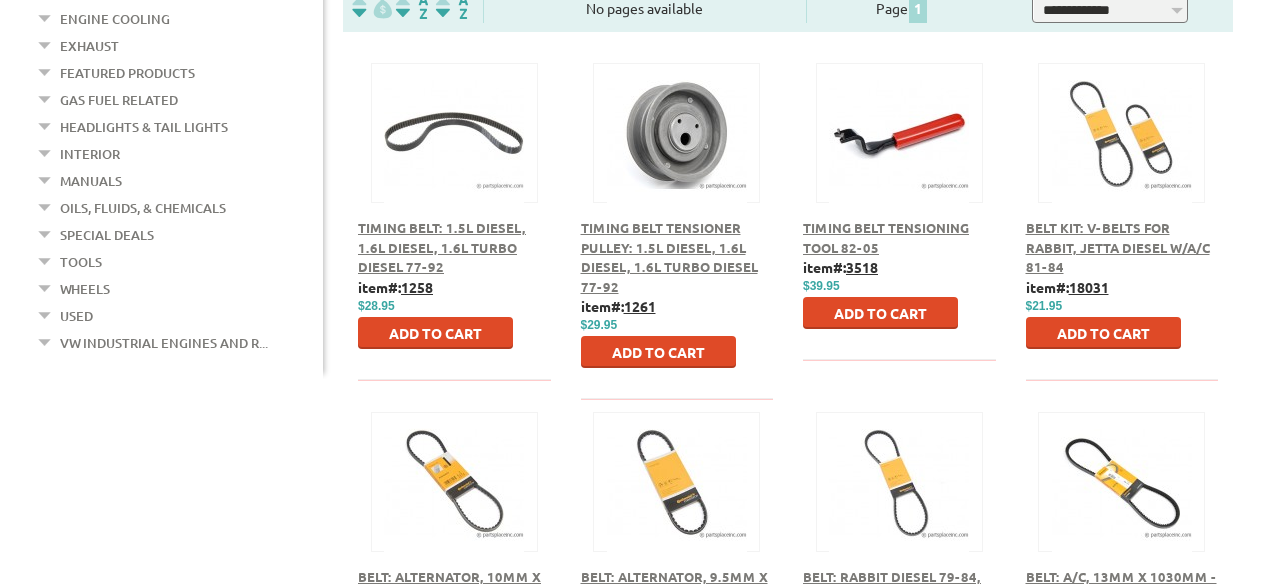 scroll, scrollTop: 700, scrollLeft: 0, axis: vertical 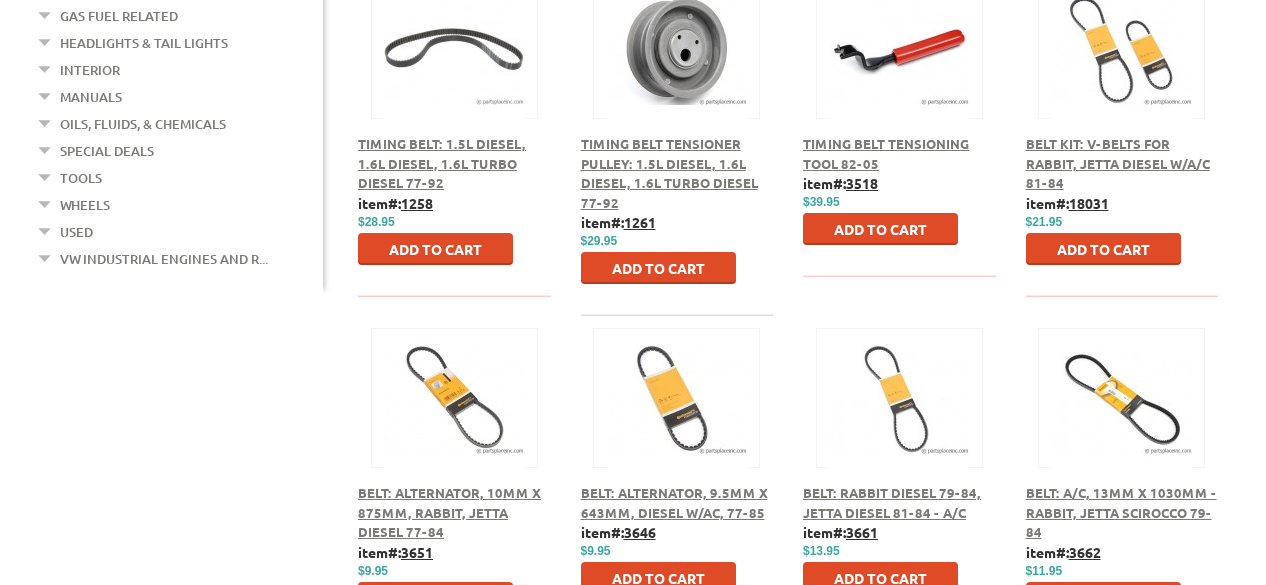 click on "Belt Kit: V-Belts for Rabbit, Jetta Diesel w/A/C 81-84" at bounding box center [1118, 163] 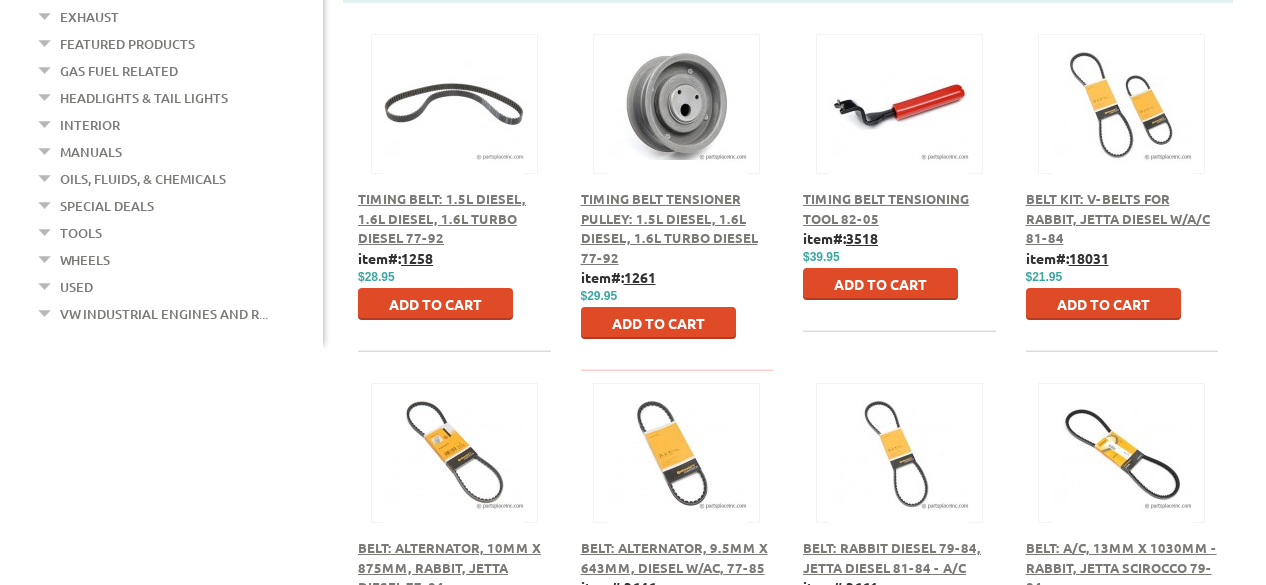 scroll, scrollTop: 600, scrollLeft: 0, axis: vertical 